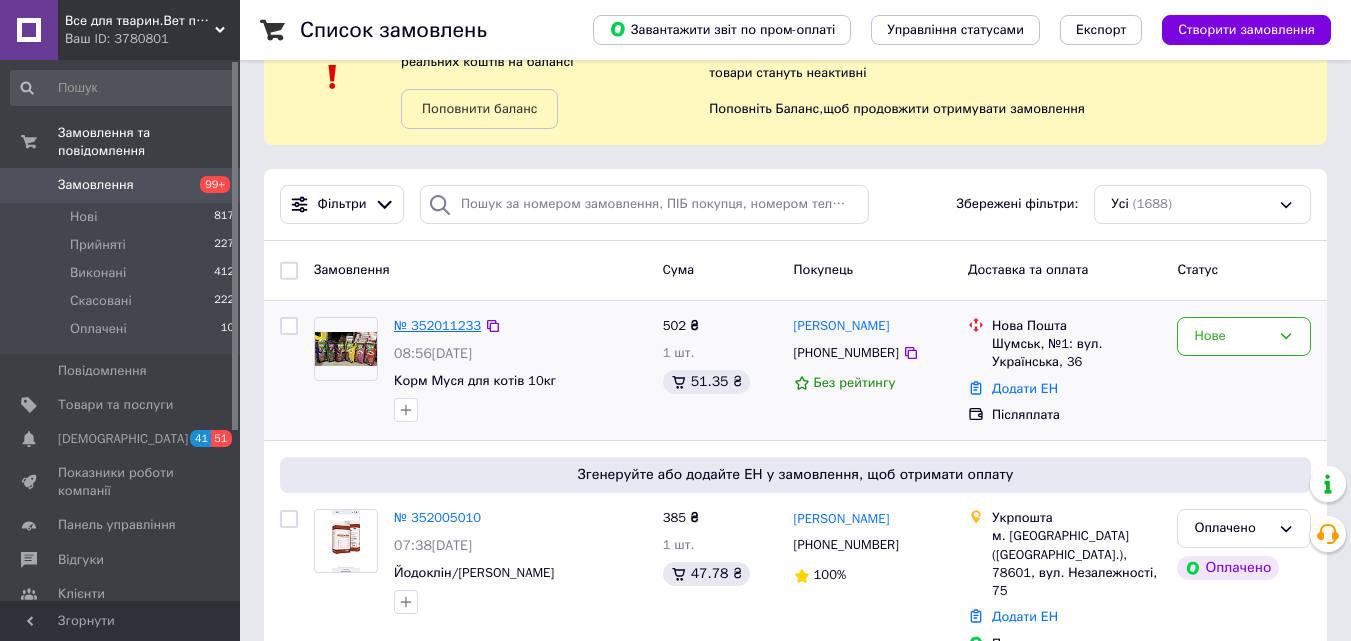 scroll, scrollTop: 100, scrollLeft: 0, axis: vertical 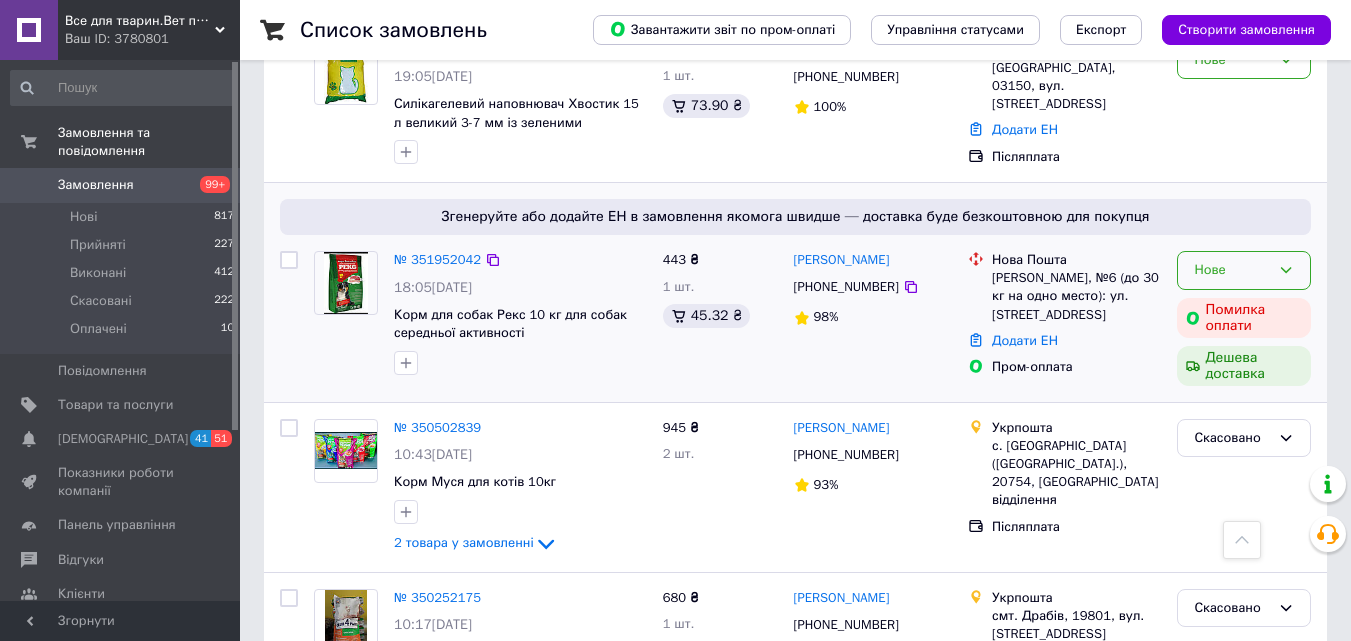 click 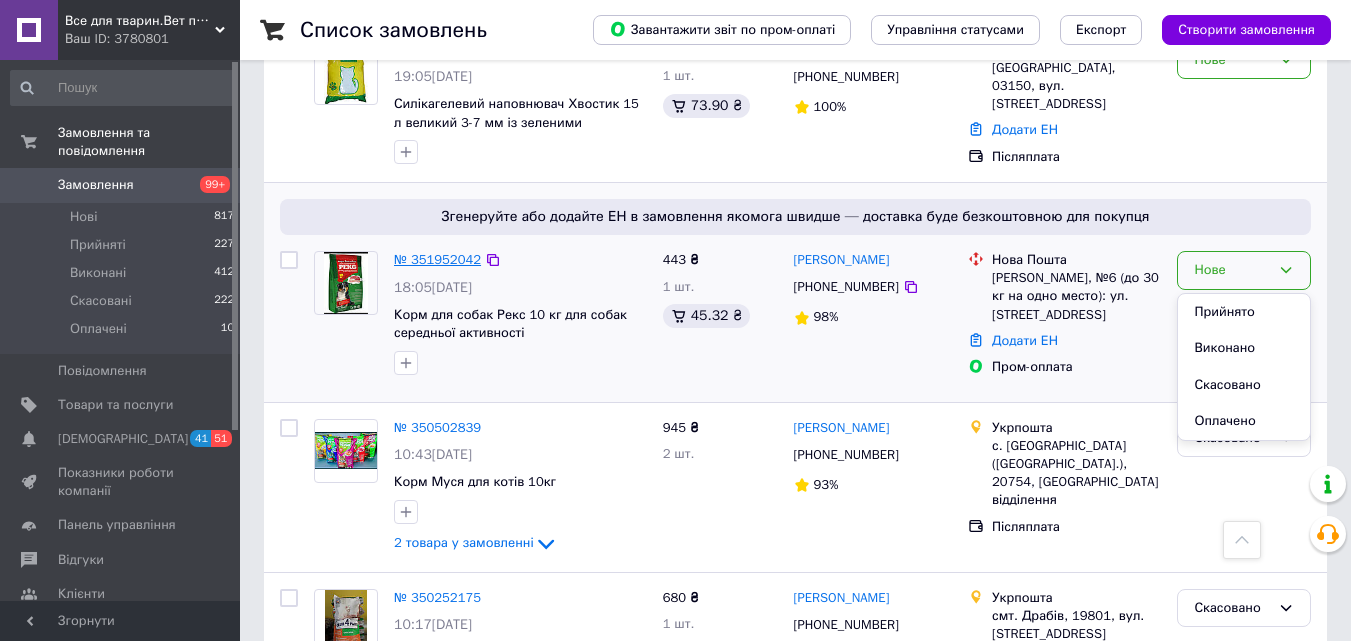 click on "№ 351952042" at bounding box center (437, 259) 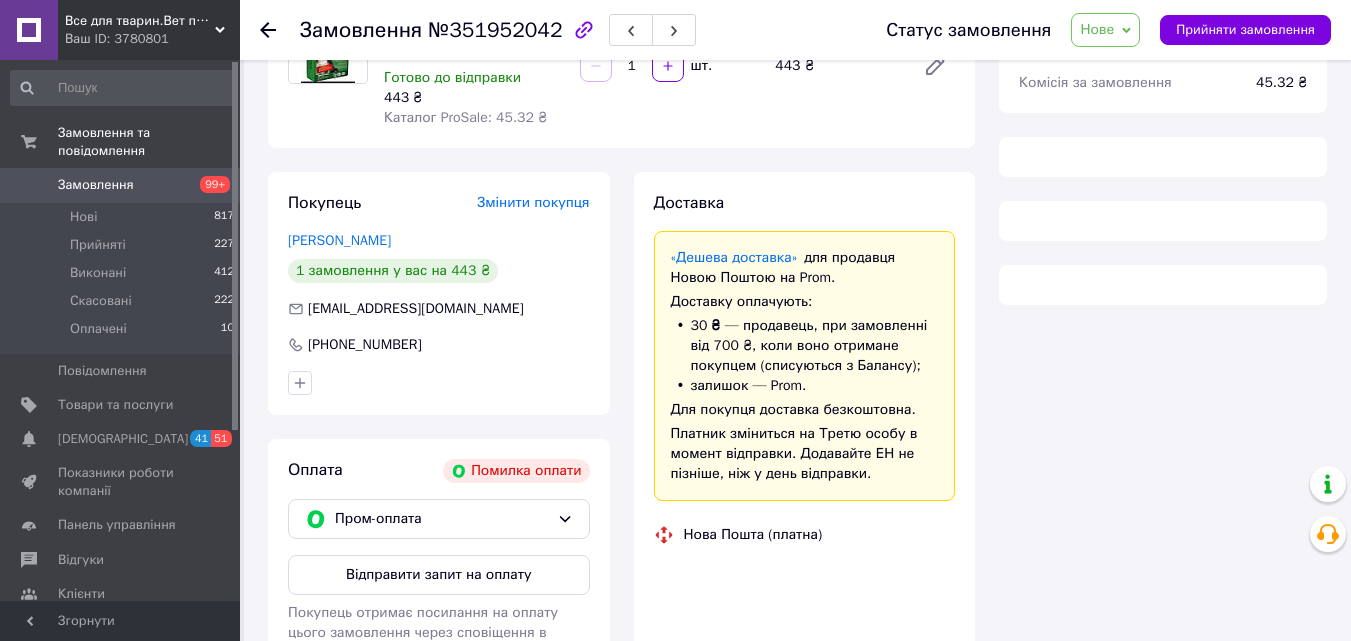 scroll, scrollTop: 377, scrollLeft: 0, axis: vertical 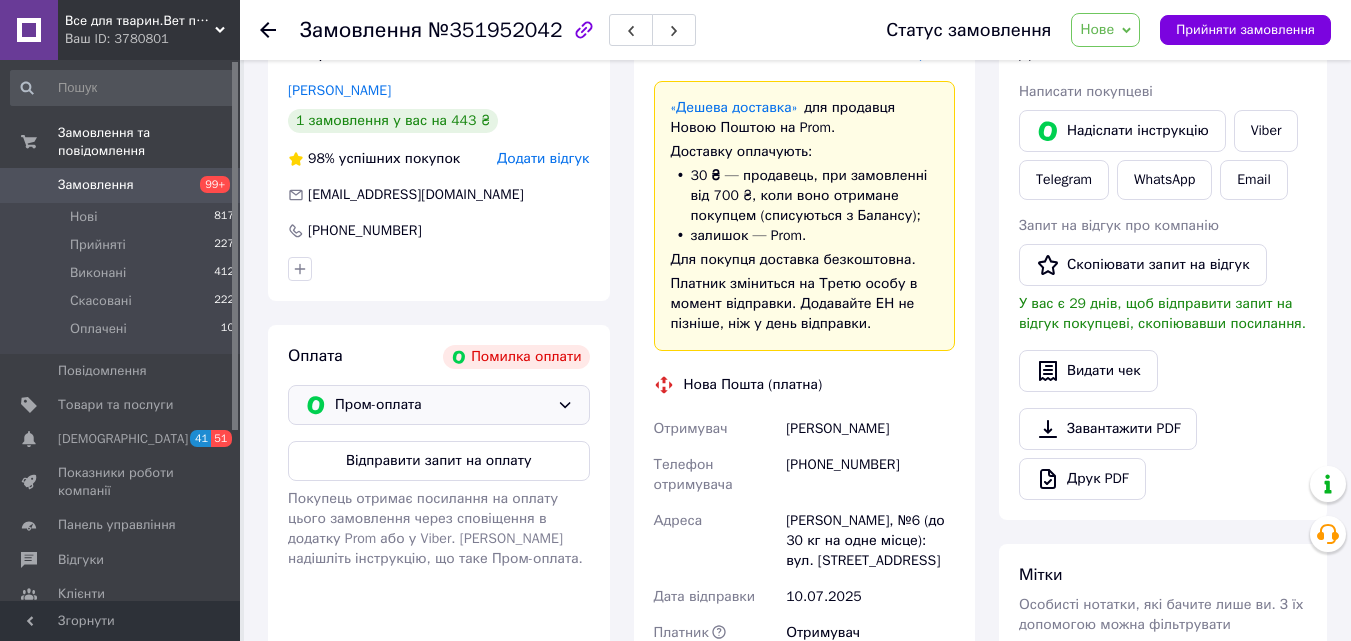 click on "Пром-оплата" at bounding box center [439, 405] 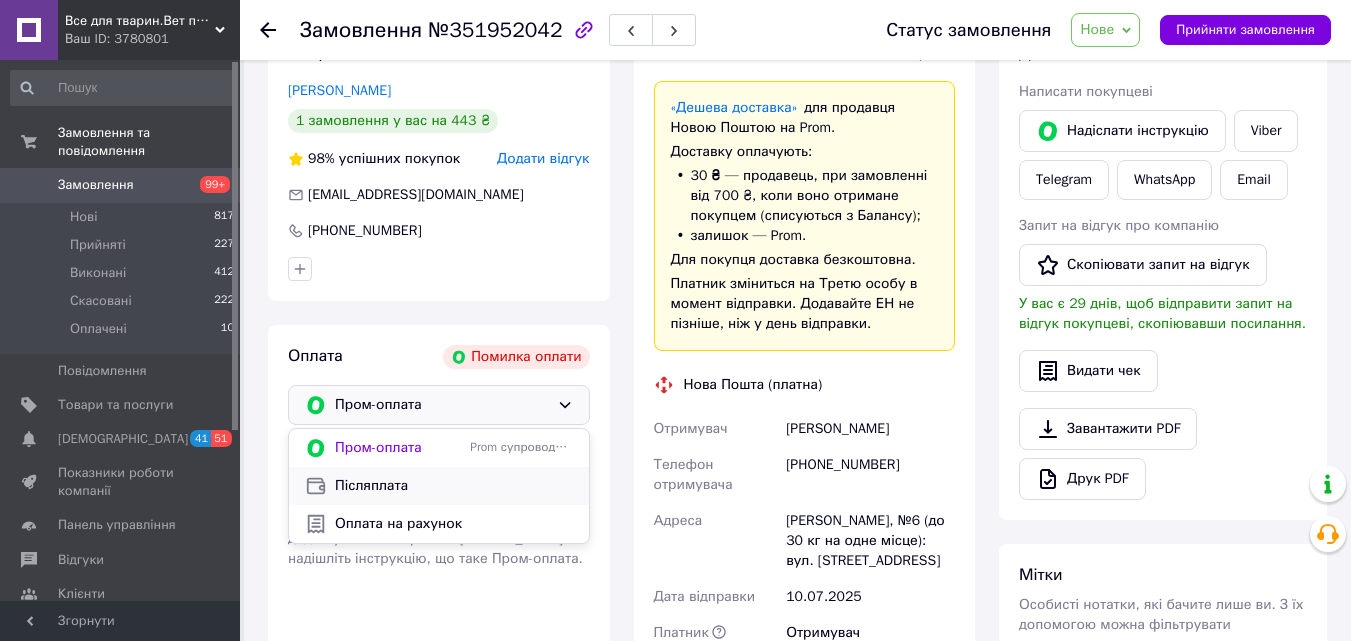 click on "Післяплата" at bounding box center [454, 486] 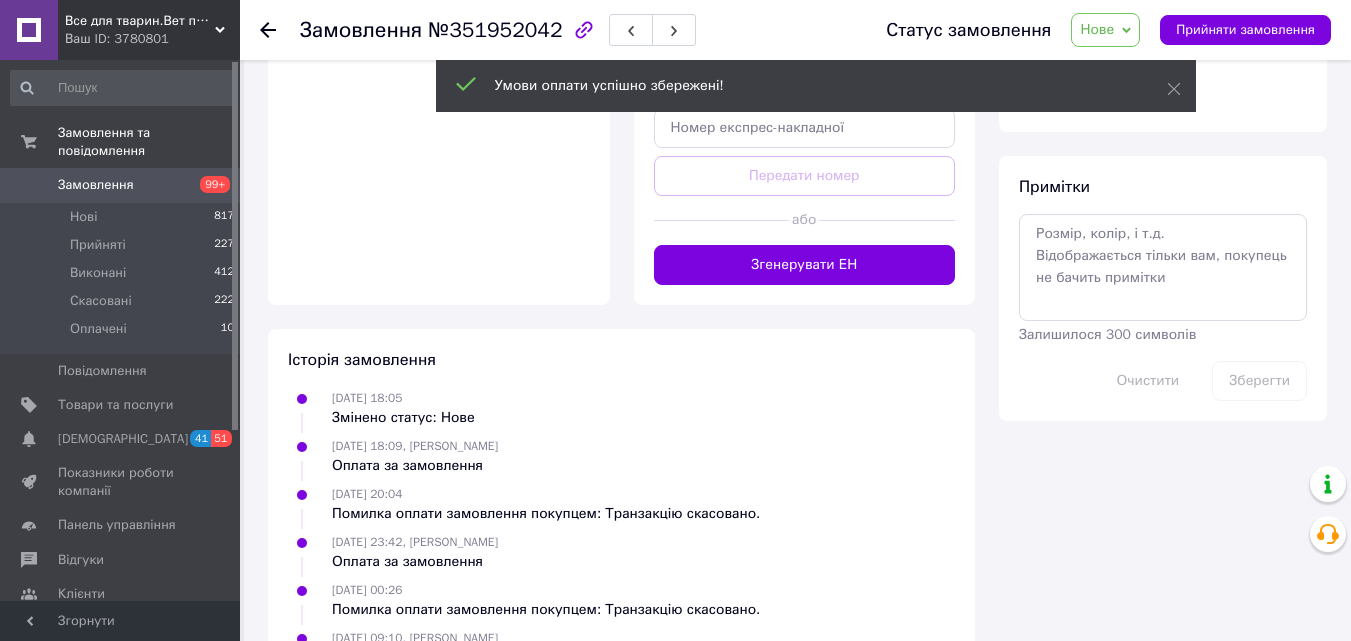 scroll, scrollTop: 1043, scrollLeft: 0, axis: vertical 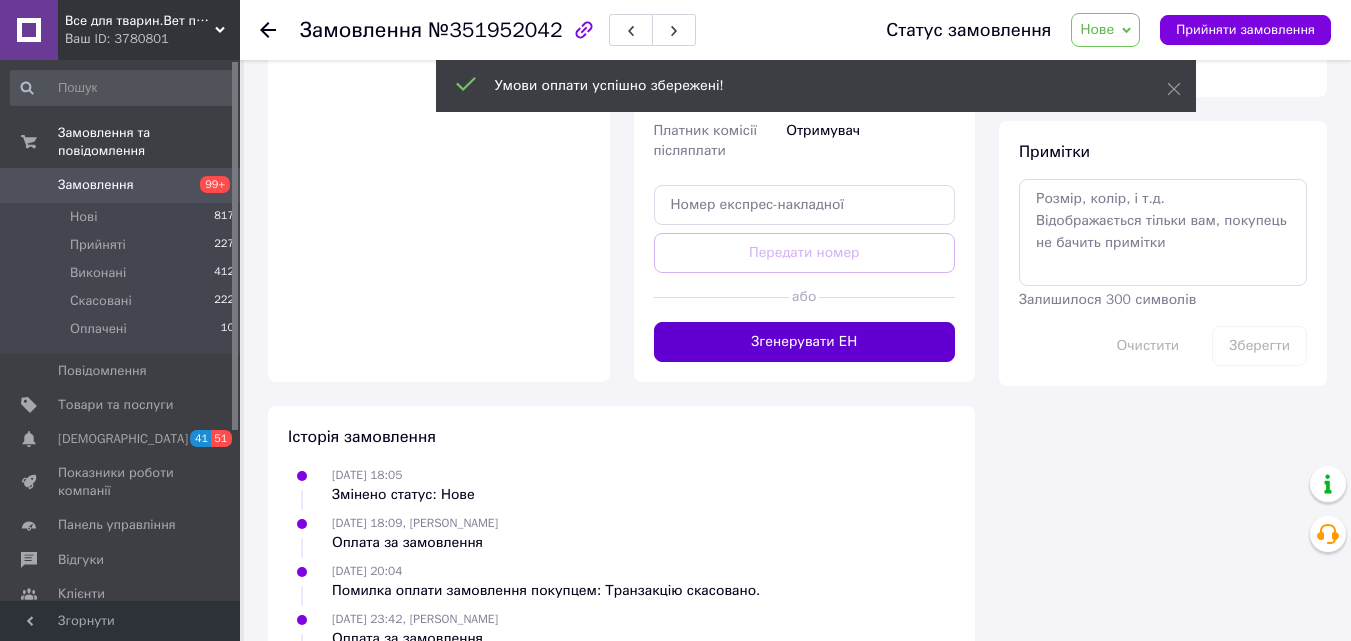 click on "Згенерувати ЕН" at bounding box center (805, 342) 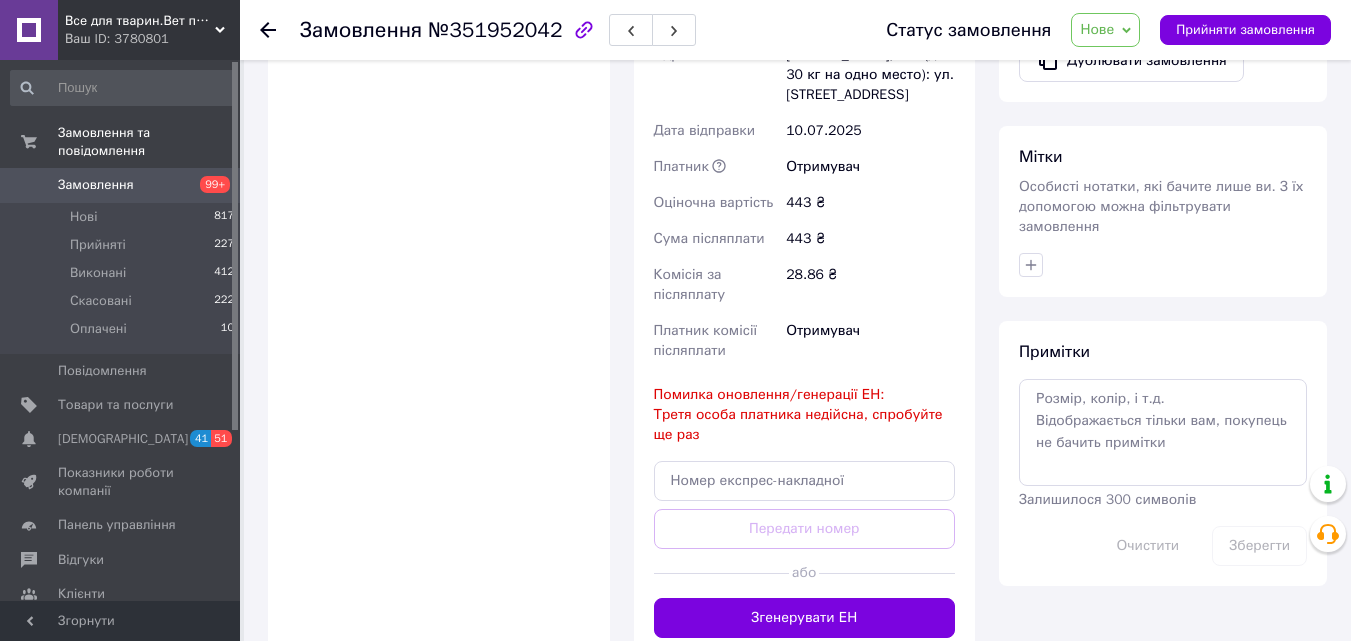 scroll, scrollTop: 867, scrollLeft: 0, axis: vertical 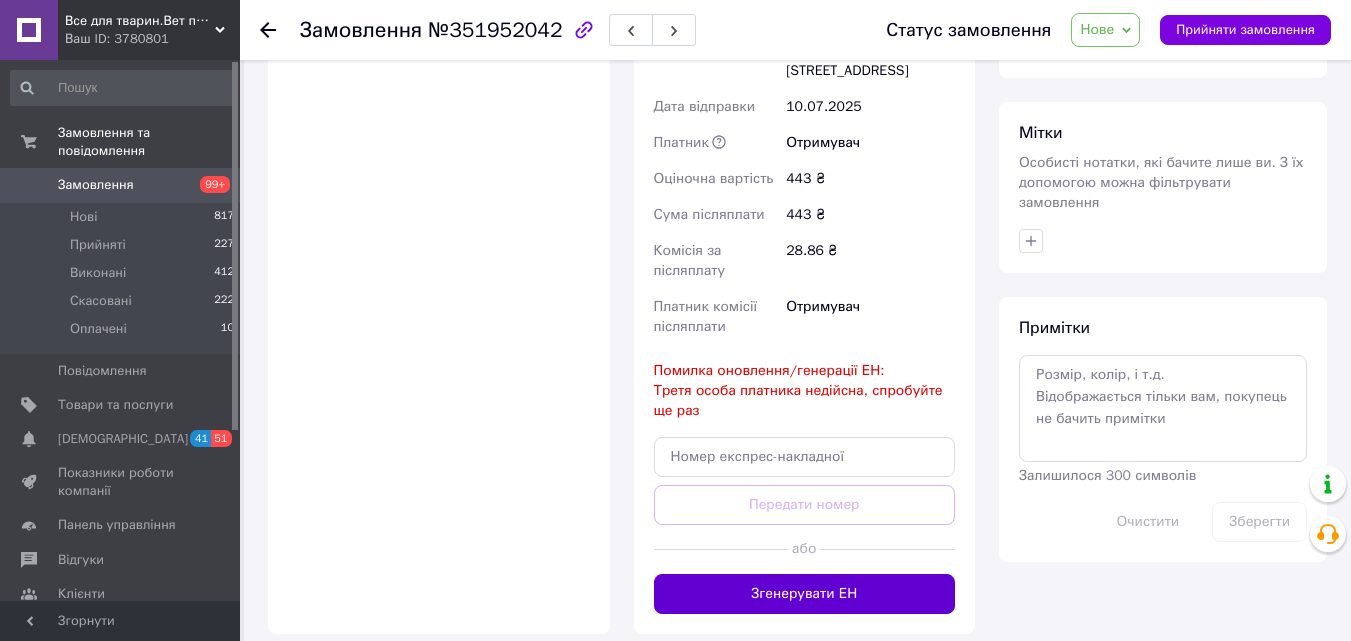 click on "Згенерувати ЕН" at bounding box center (805, 594) 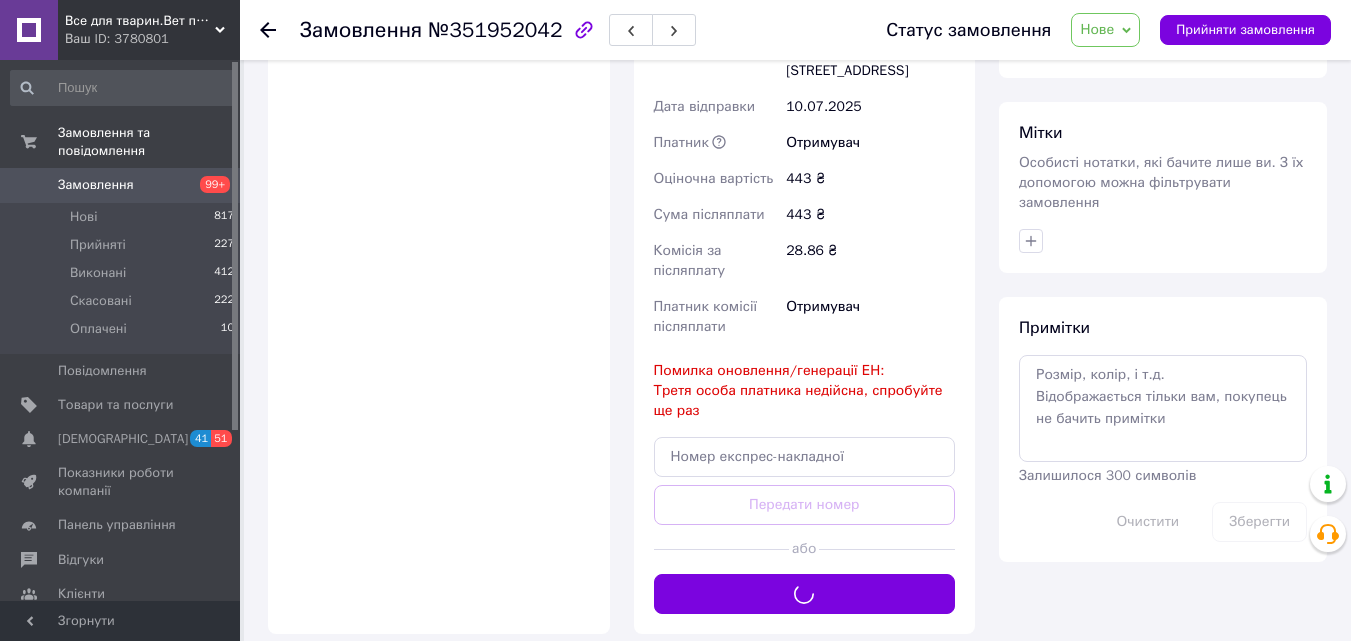 scroll, scrollTop: 967, scrollLeft: 0, axis: vertical 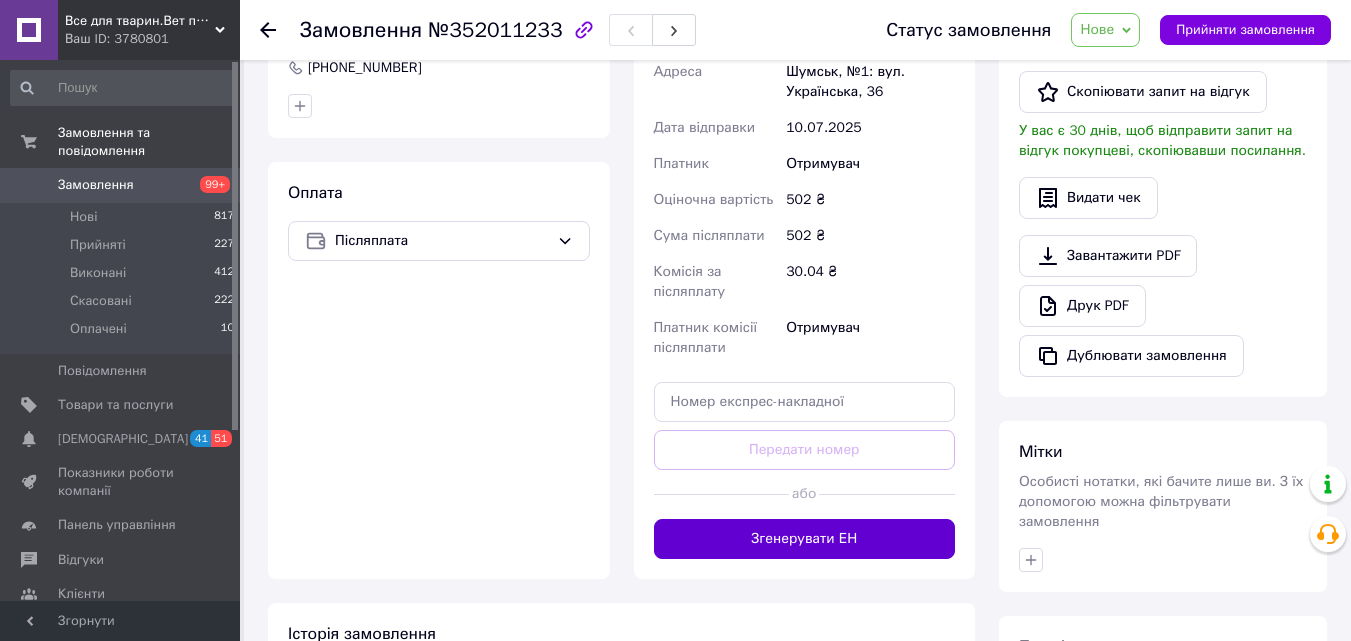 click on "Згенерувати ЕН" at bounding box center (805, 539) 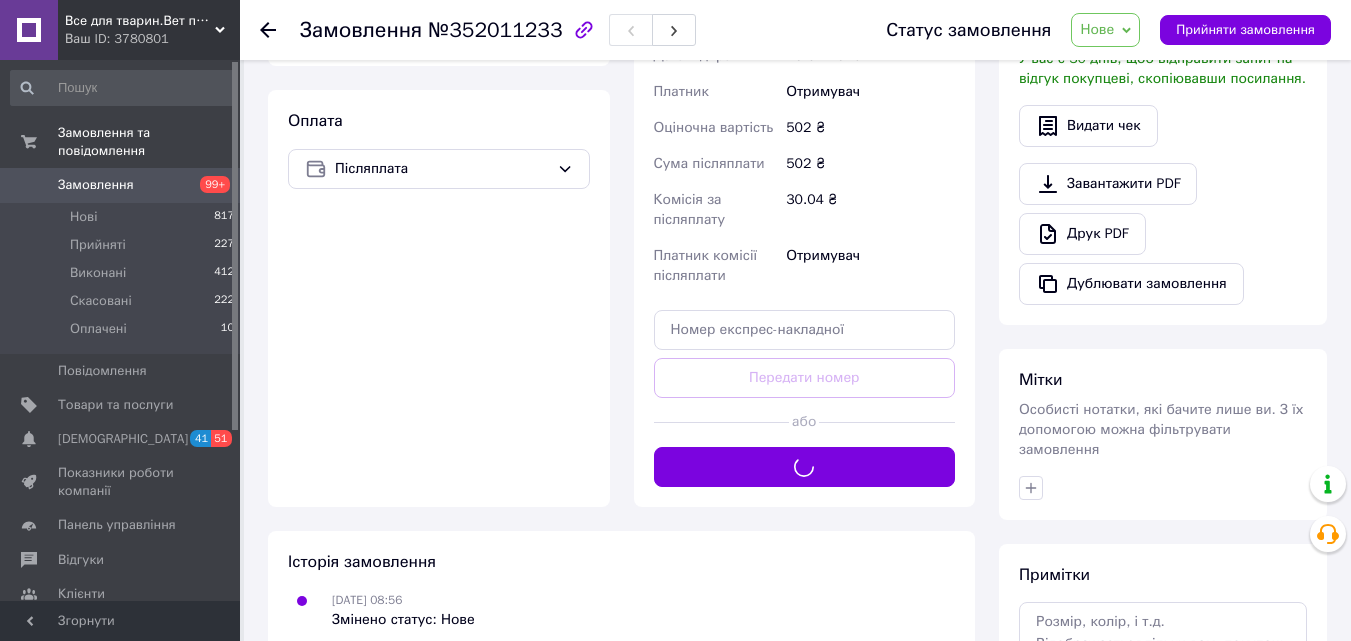 scroll, scrollTop: 600, scrollLeft: 0, axis: vertical 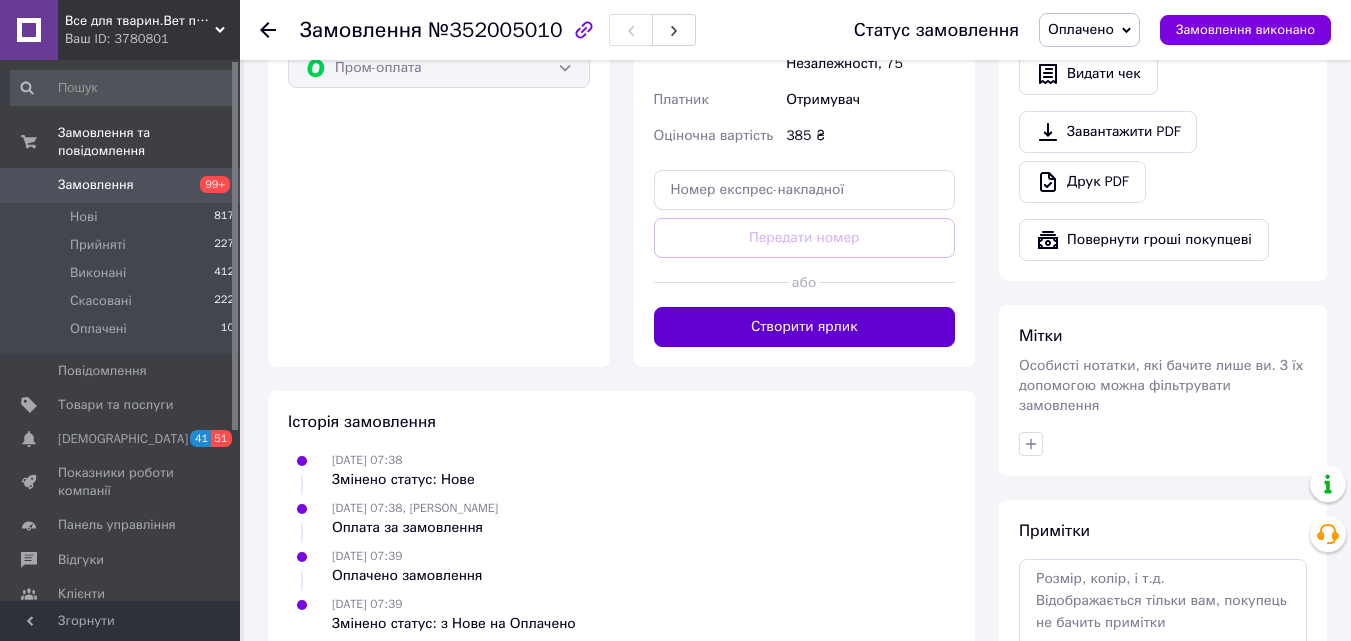 click on "Створити ярлик" at bounding box center (805, 327) 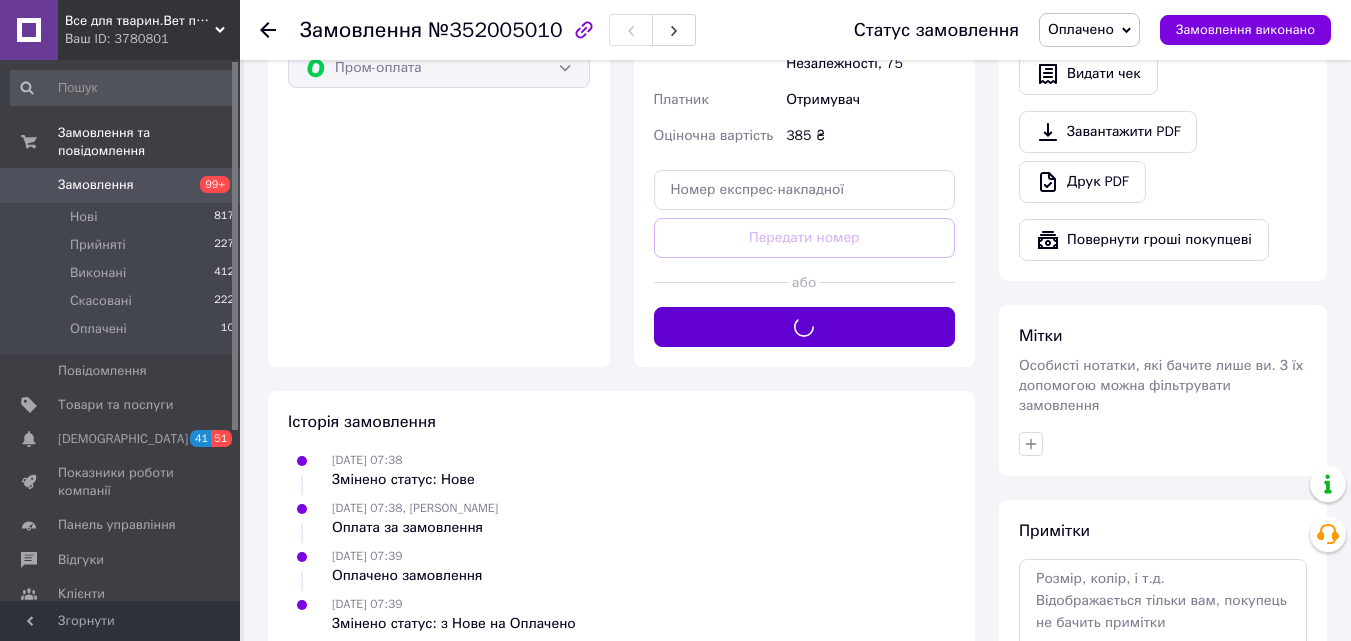 click on "Доставка Редагувати Вкажіть номер експрес-накладної Обов'язково введіть номер експрес-накладної,
якщо створювали її не на цій сторінці. У разі,
якщо номер ЕН не буде доданий, ми не зможемо
виплатити гроші за замовлення Мобільний номер покупця (із замовлення) повинен відповідати номеру отримувача за накладною Укрпошта (платна) Тариф Стандарт Отримувач Анатолій Мігащук +380975298346 Адреса м. Косів (Івано-Франківська обл.), 78601, вул. Незалежності, 75 Платник Отримувач Оціночна вартість 385 ₴ Передати номер або Створити ярлик" at bounding box center (805, 44) 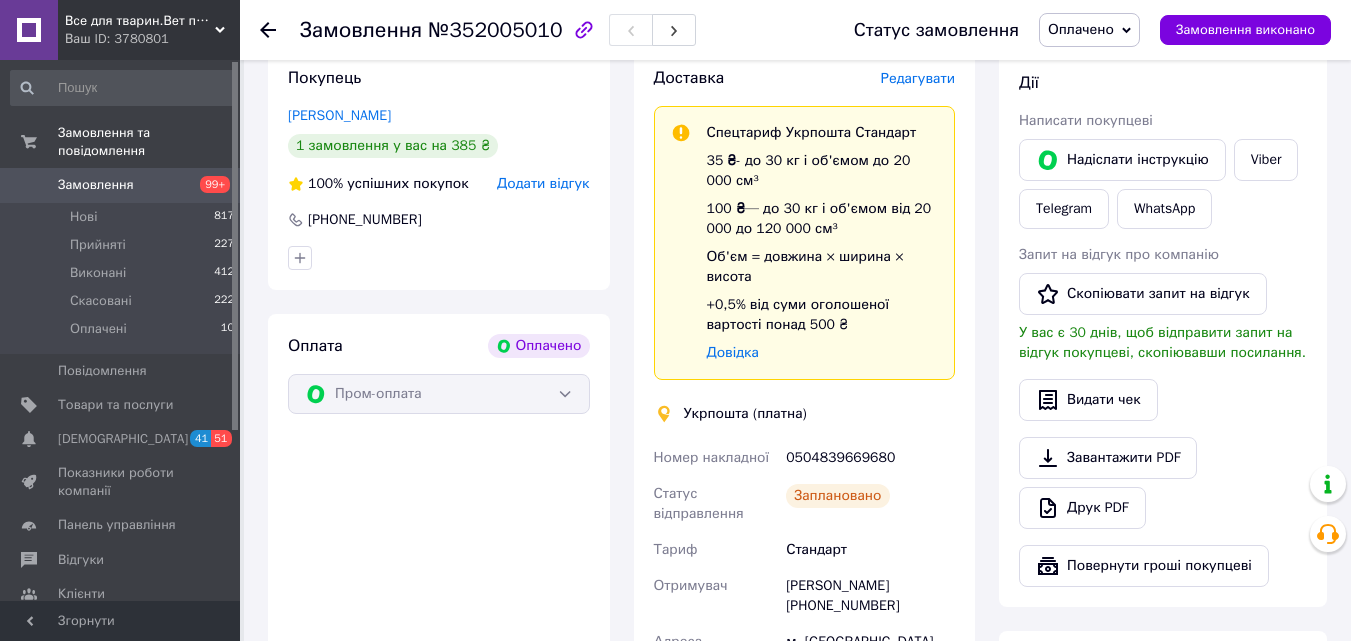 scroll, scrollTop: 400, scrollLeft: 0, axis: vertical 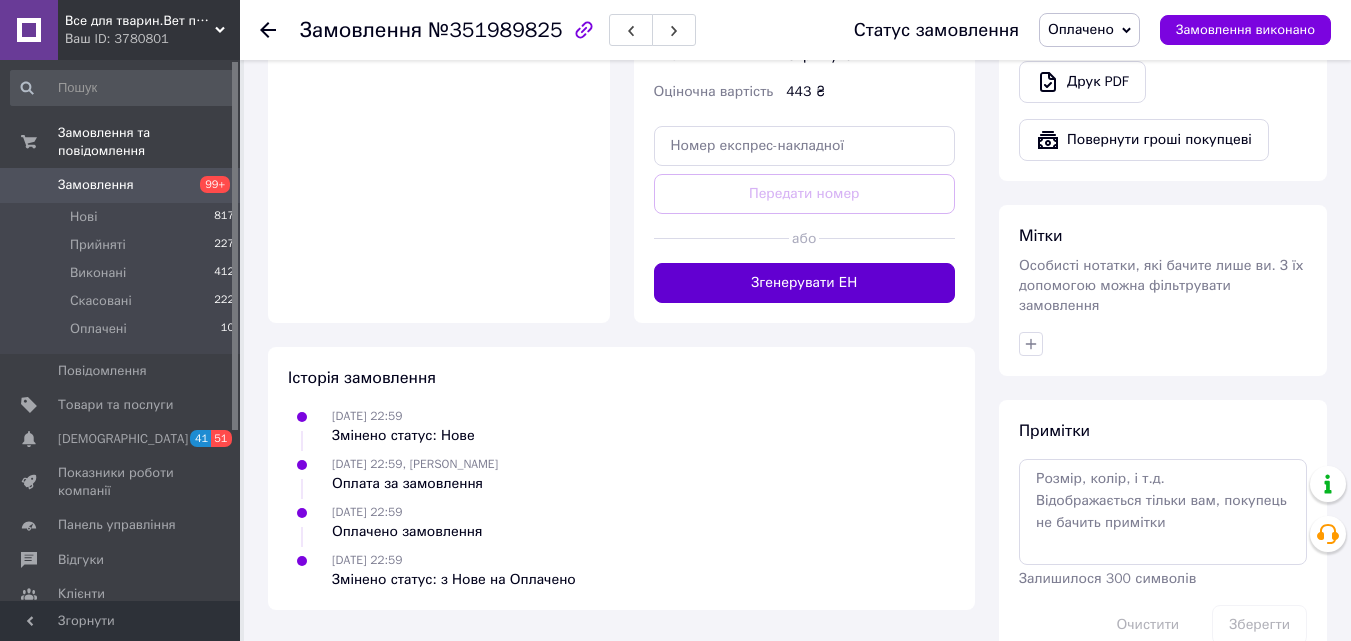 click on "Згенерувати ЕН" at bounding box center [805, 283] 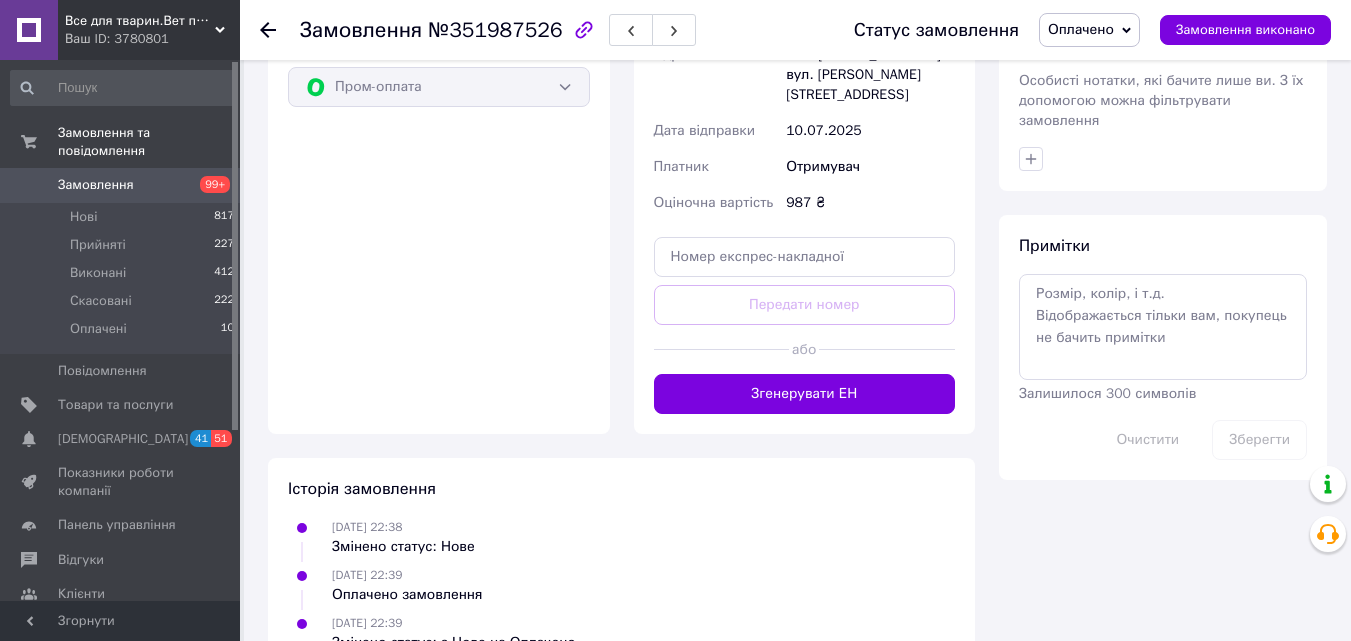 scroll, scrollTop: 1021, scrollLeft: 0, axis: vertical 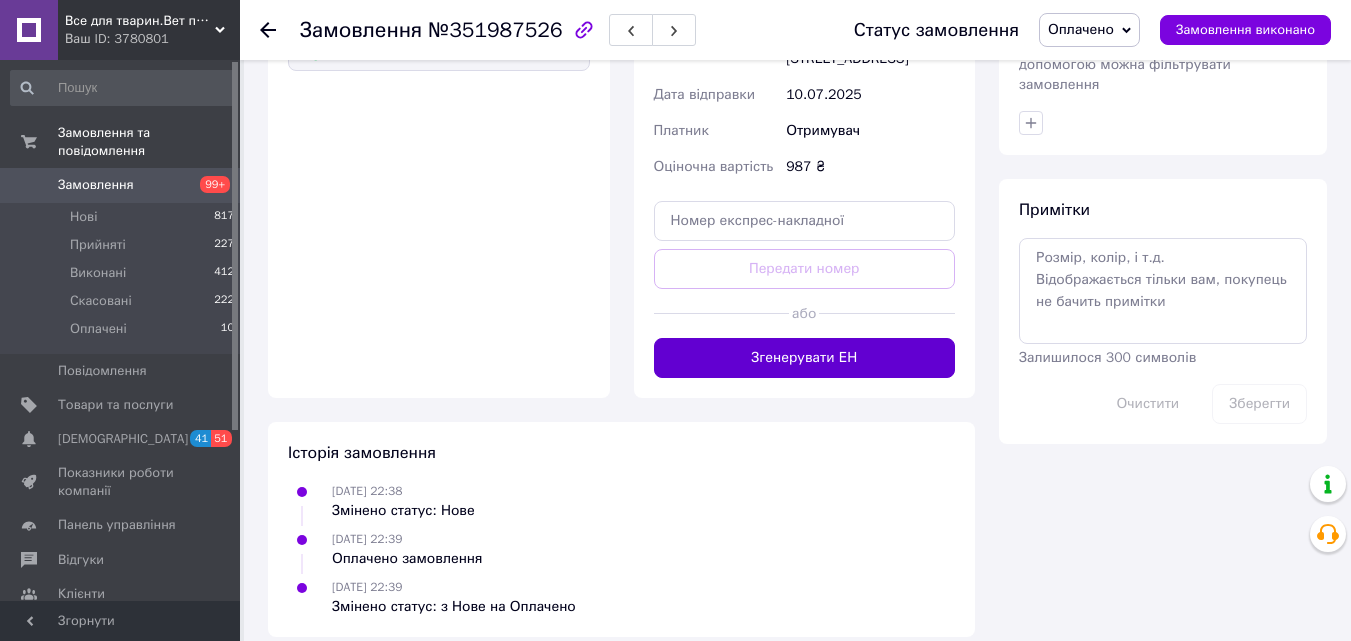 click on "Згенерувати ЕН" at bounding box center [805, 358] 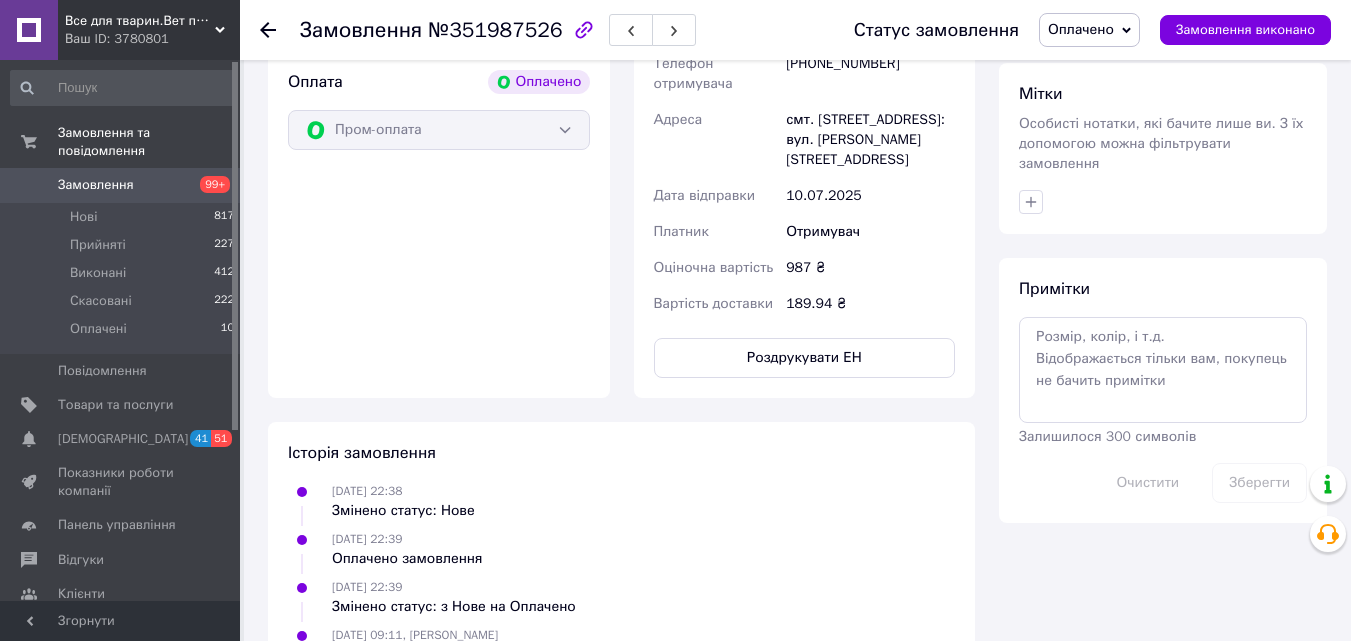 scroll, scrollTop: 990, scrollLeft: 0, axis: vertical 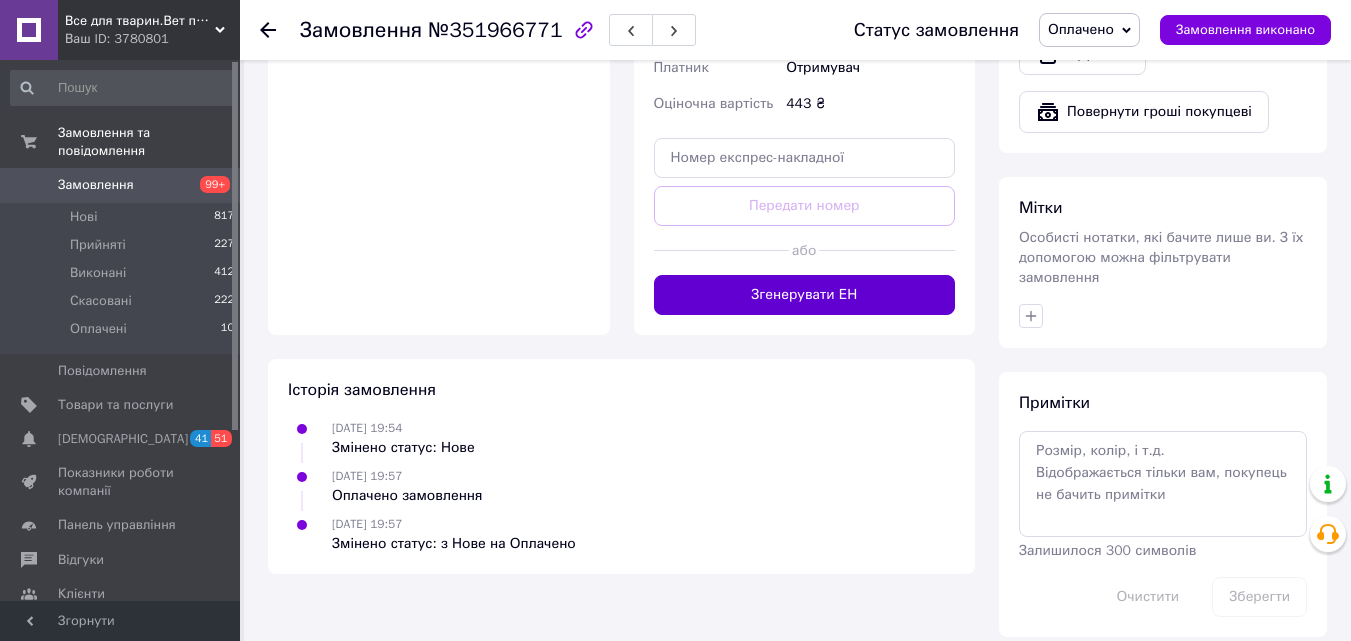 click on "Згенерувати ЕН" at bounding box center (805, 295) 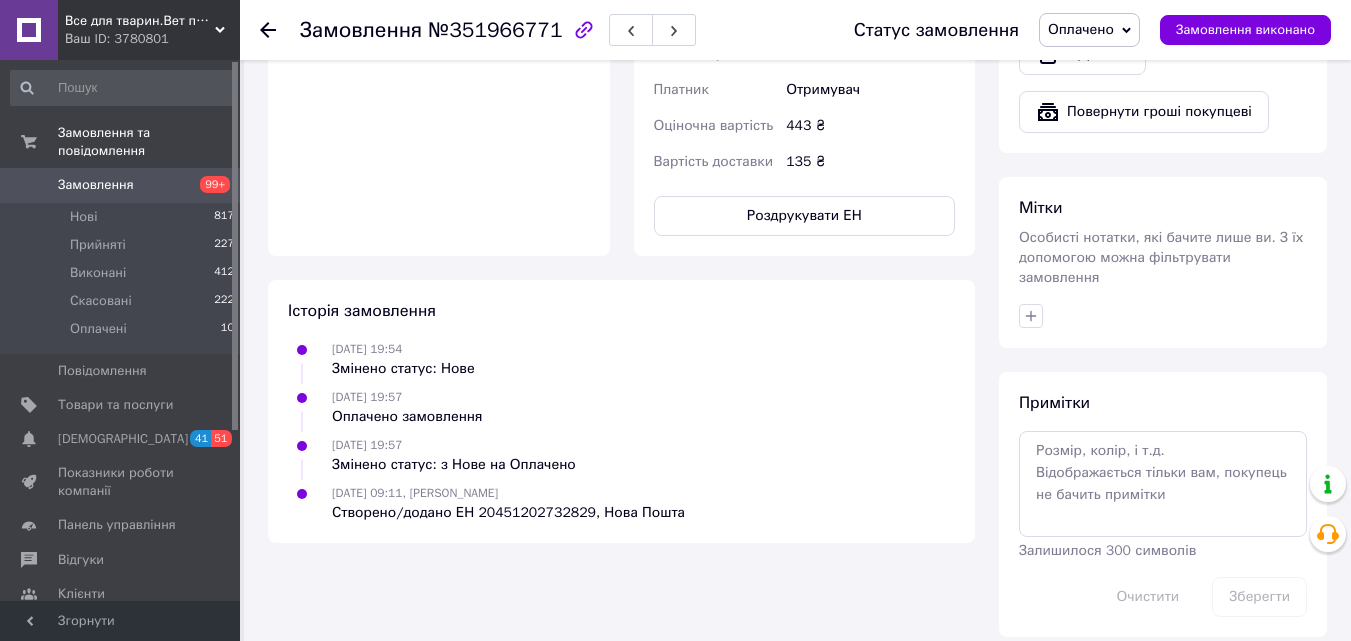 click on "Замовлення 99+" at bounding box center [123, 185] 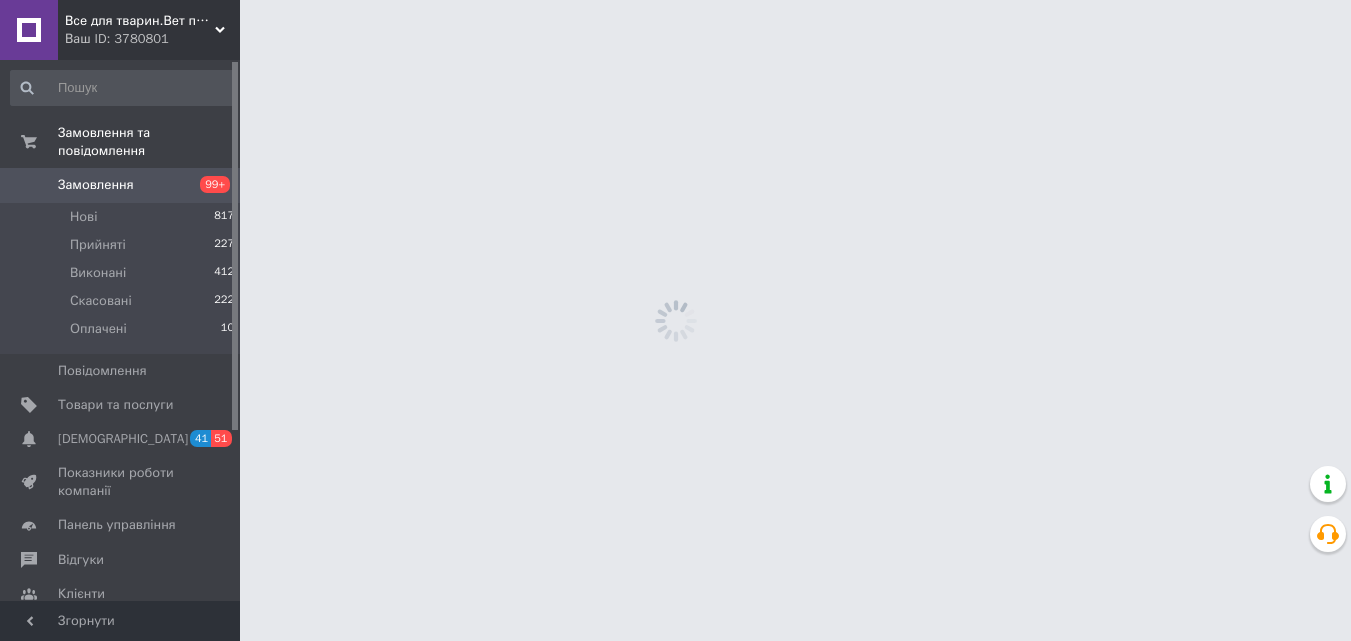 scroll, scrollTop: 0, scrollLeft: 0, axis: both 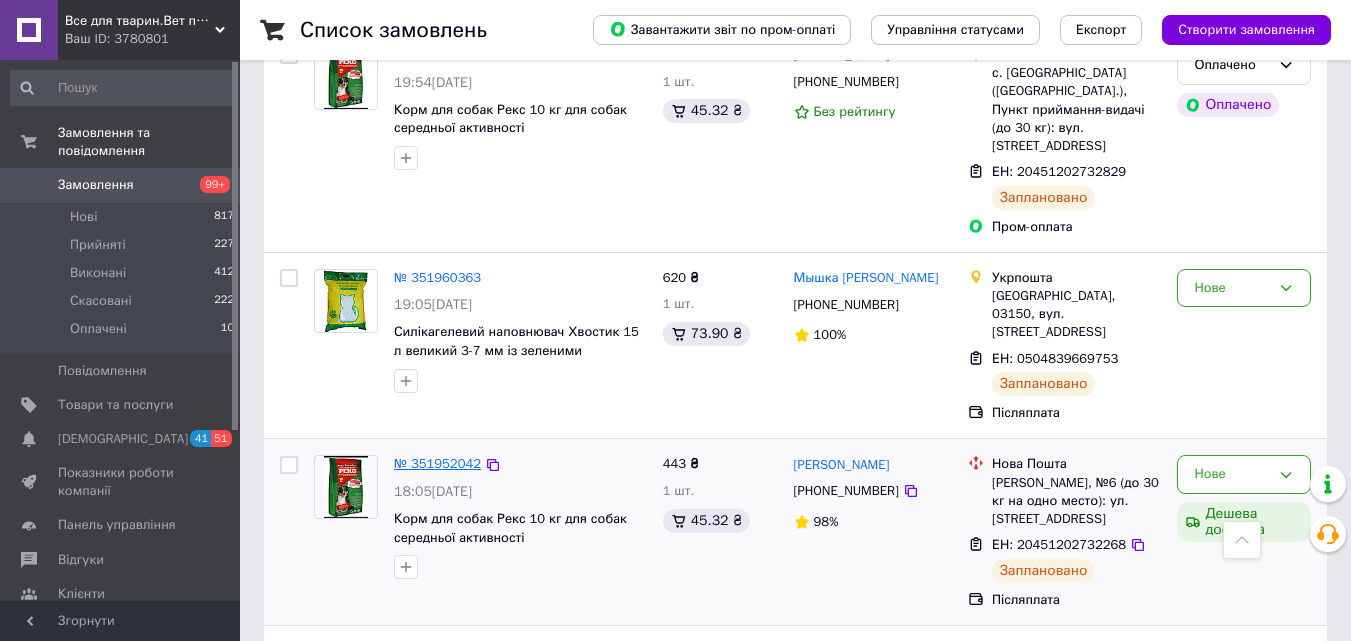 click on "№ 351952042" at bounding box center (437, 463) 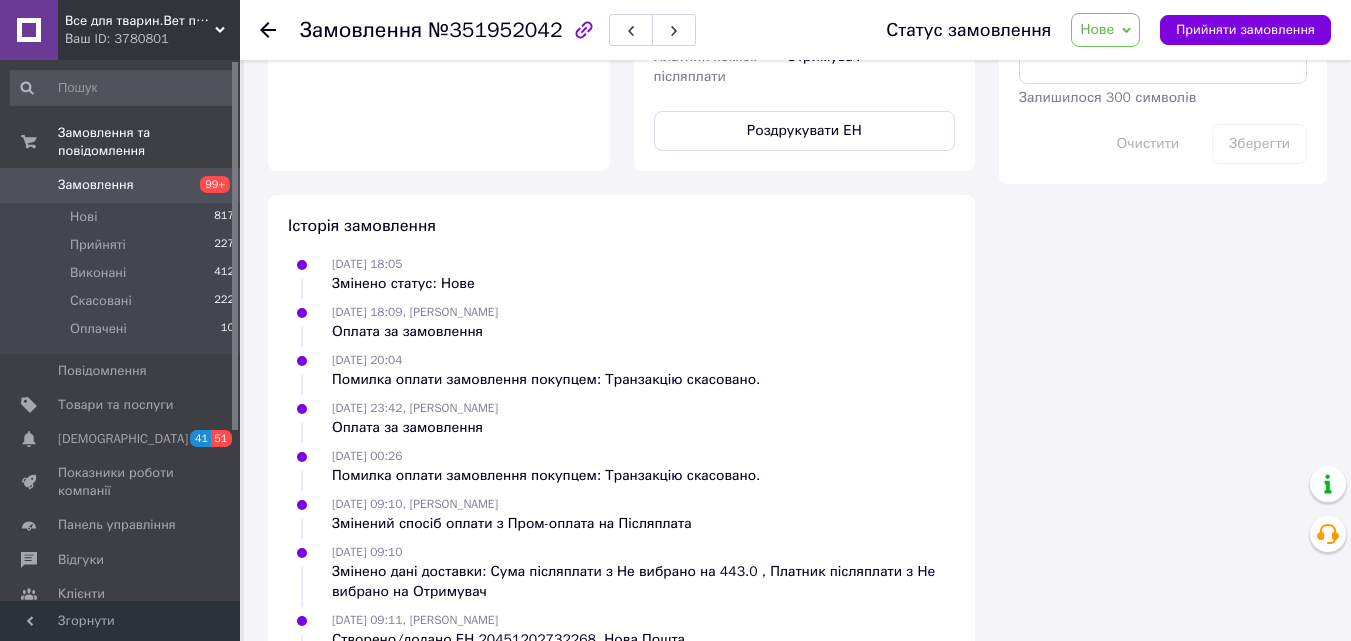 scroll, scrollTop: 1200, scrollLeft: 0, axis: vertical 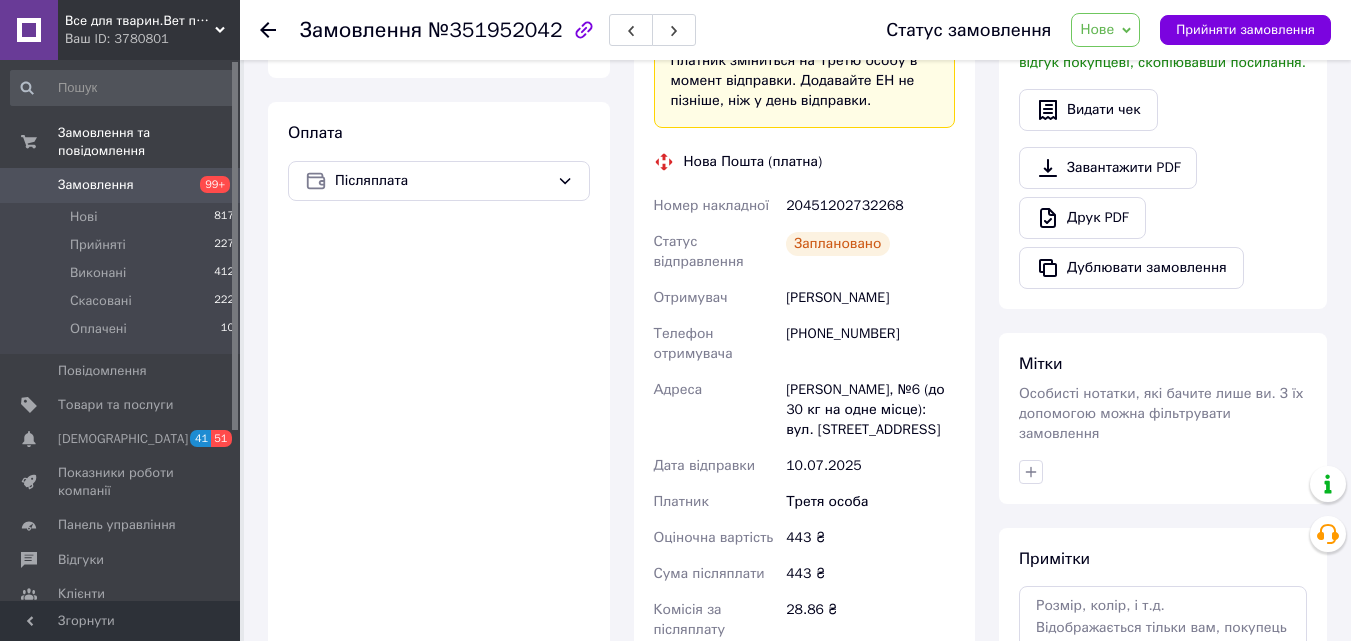 click on "Завантажити PDF   Друк PDF   Дублювати замовлення" at bounding box center [1163, 218] 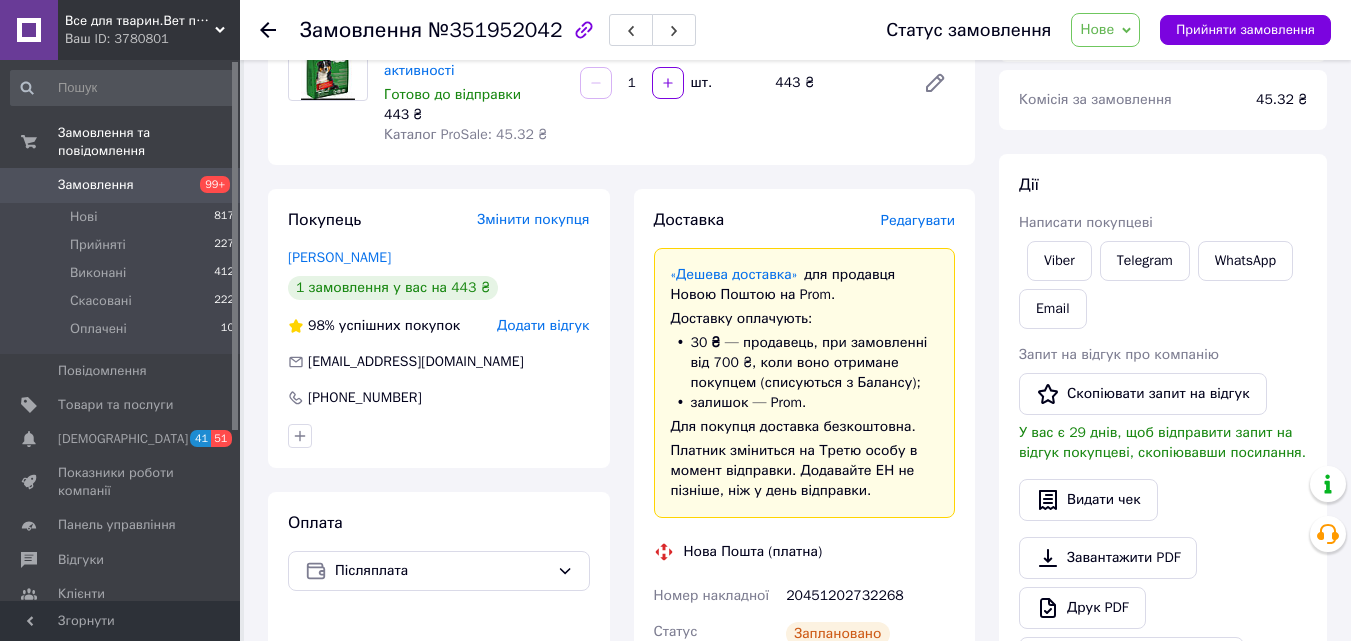 scroll, scrollTop: 200, scrollLeft: 0, axis: vertical 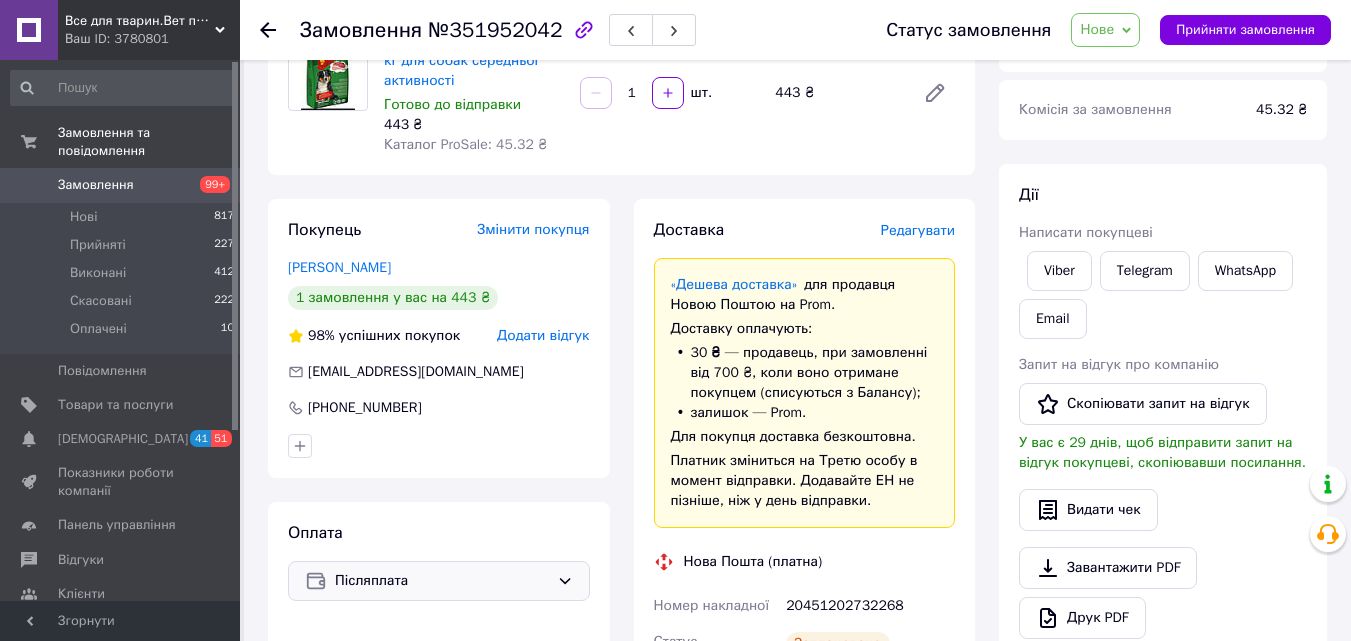 drag, startPoint x: 485, startPoint y: 603, endPoint x: 515, endPoint y: 569, distance: 45.343136 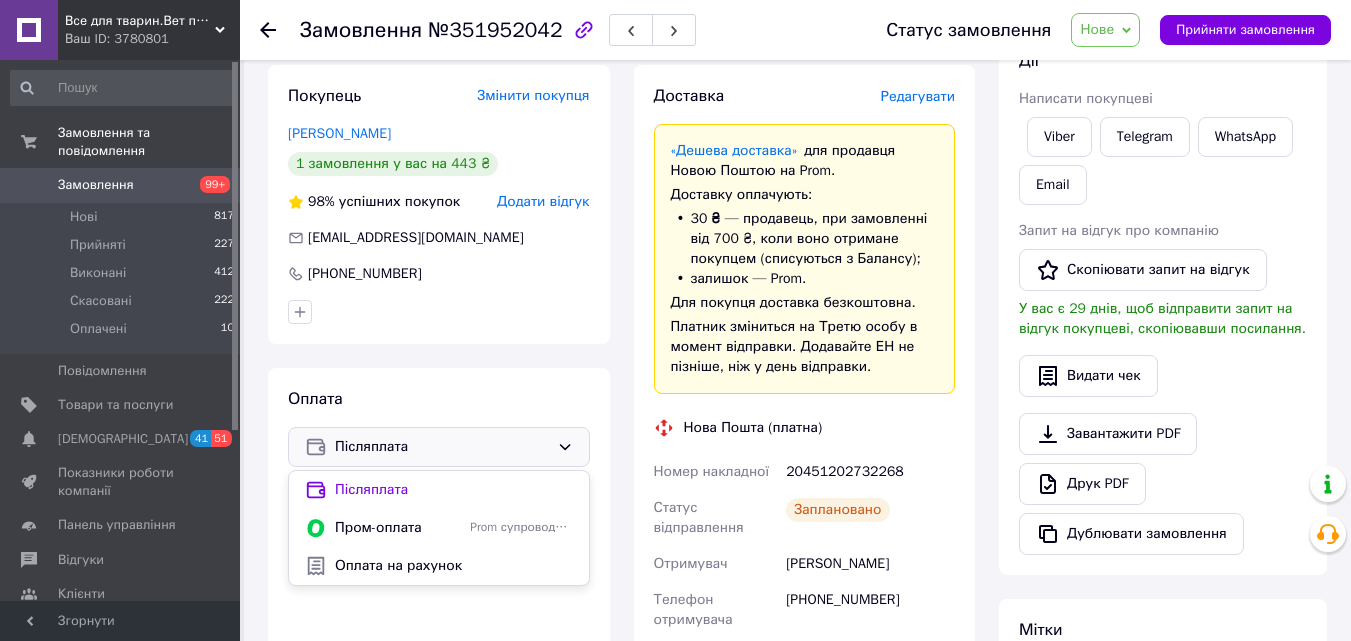 scroll, scrollTop: 400, scrollLeft: 0, axis: vertical 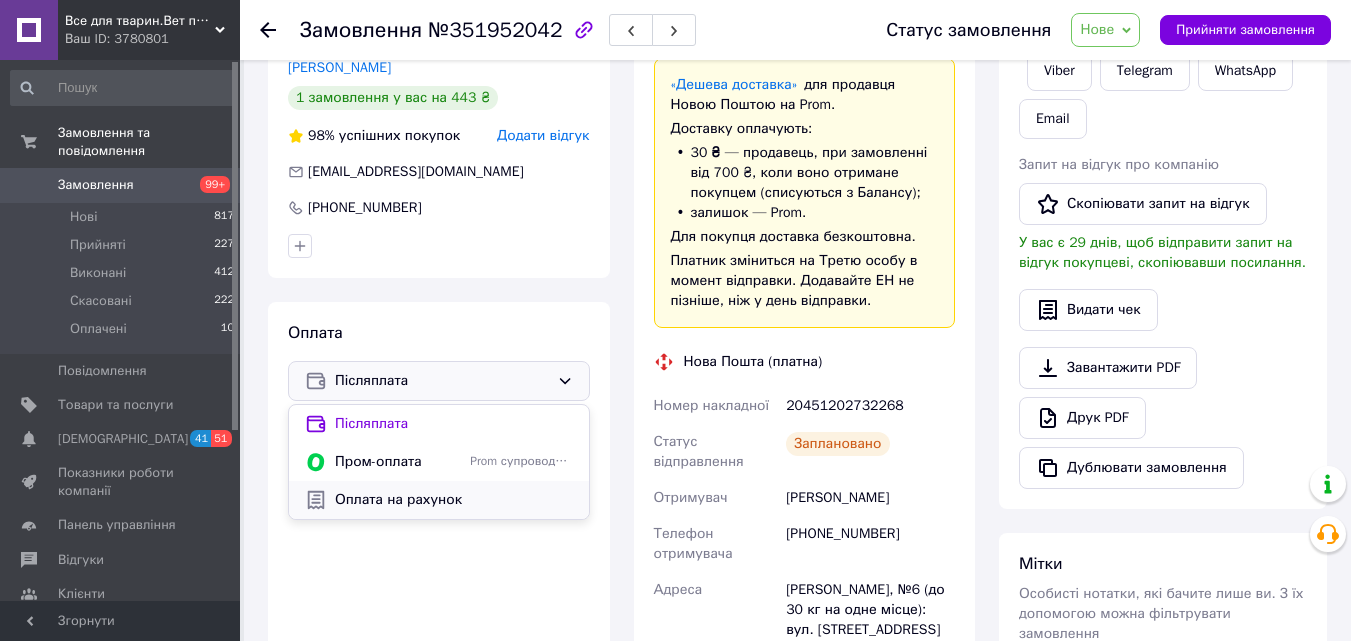 click on "Оплата на рахунок" at bounding box center (439, 500) 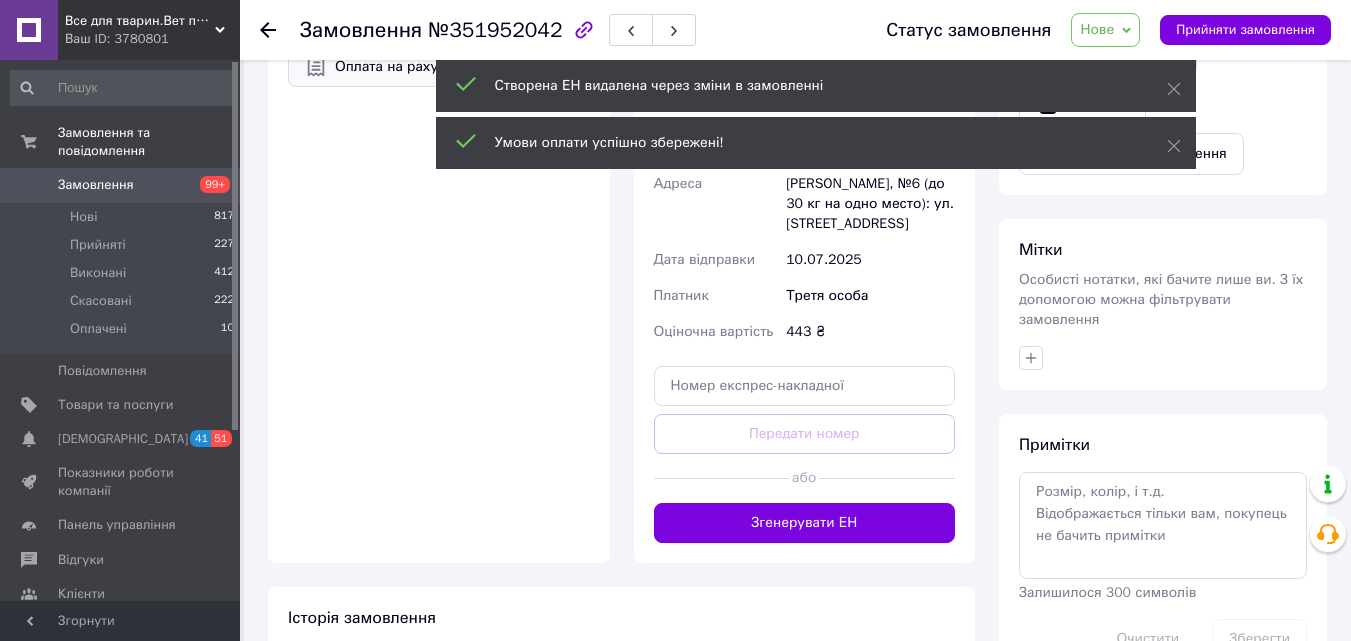 scroll, scrollTop: 700, scrollLeft: 0, axis: vertical 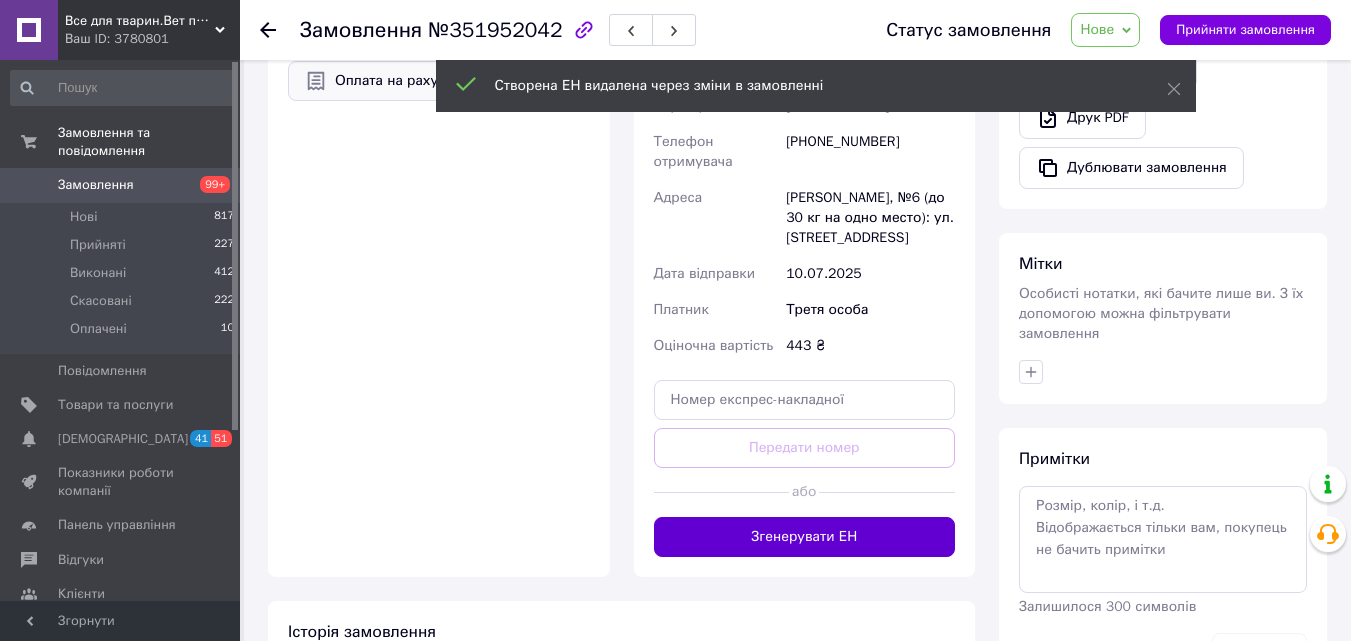 click on "Згенерувати ЕН" at bounding box center (805, 537) 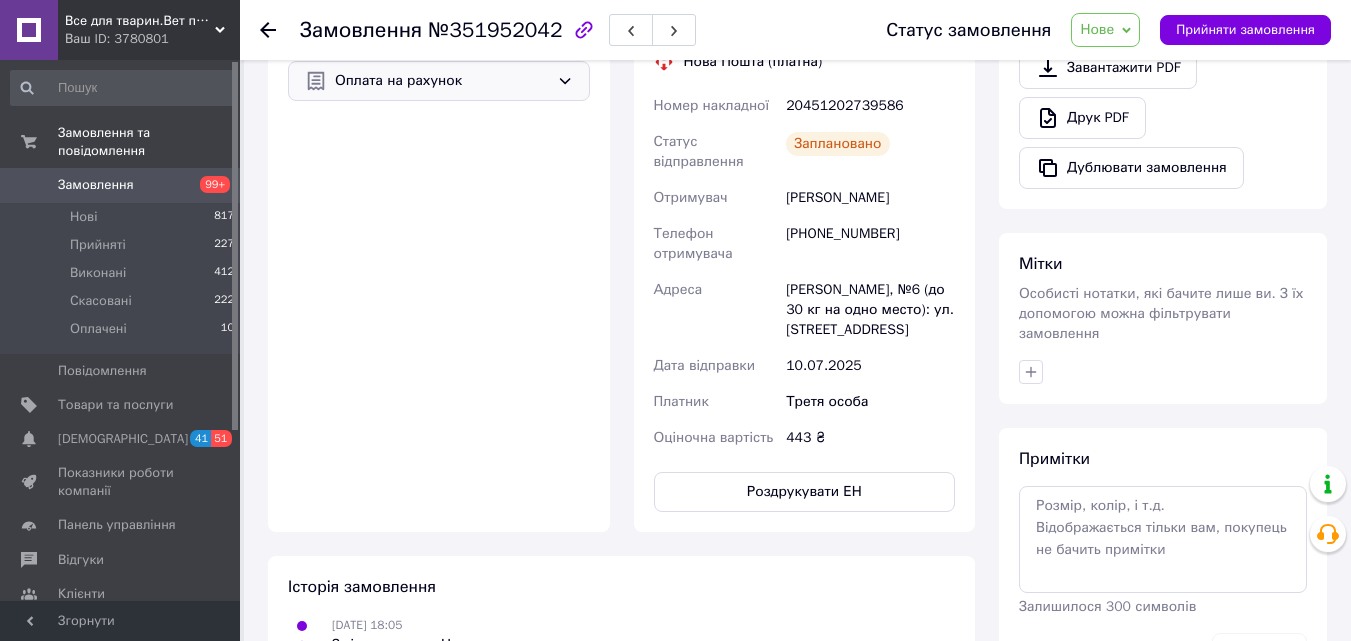 scroll, scrollTop: 36, scrollLeft: 0, axis: vertical 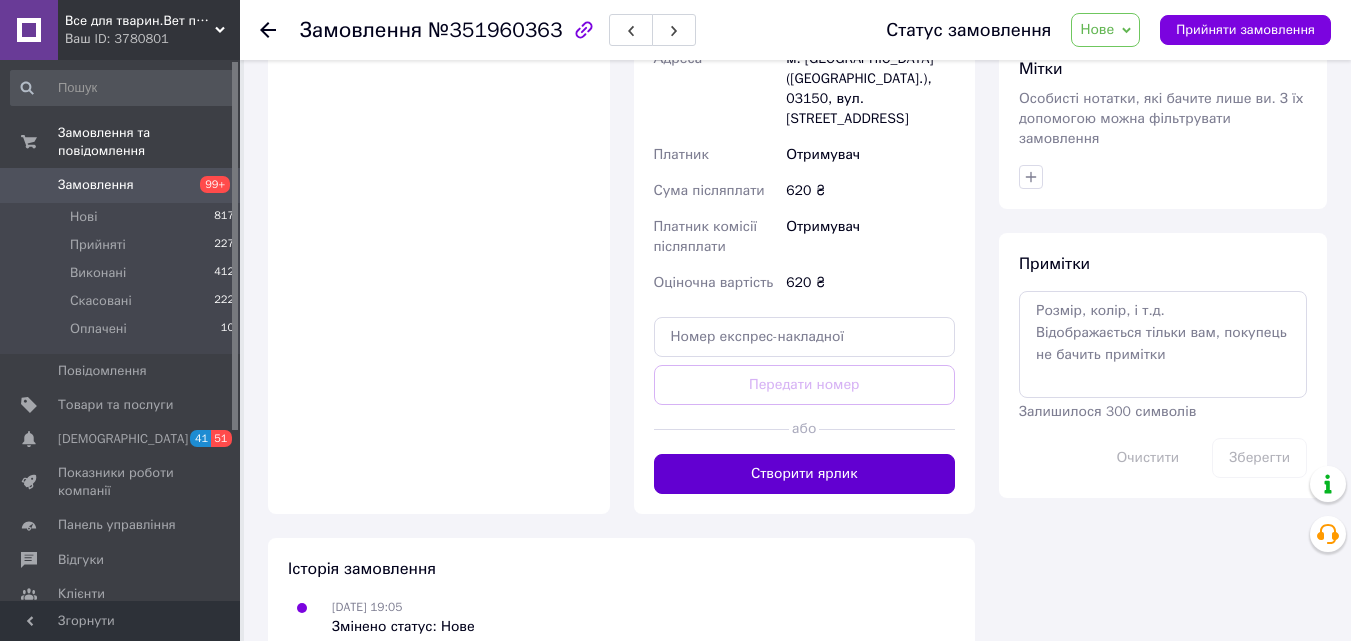 click on "Створити ярлик" at bounding box center (805, 474) 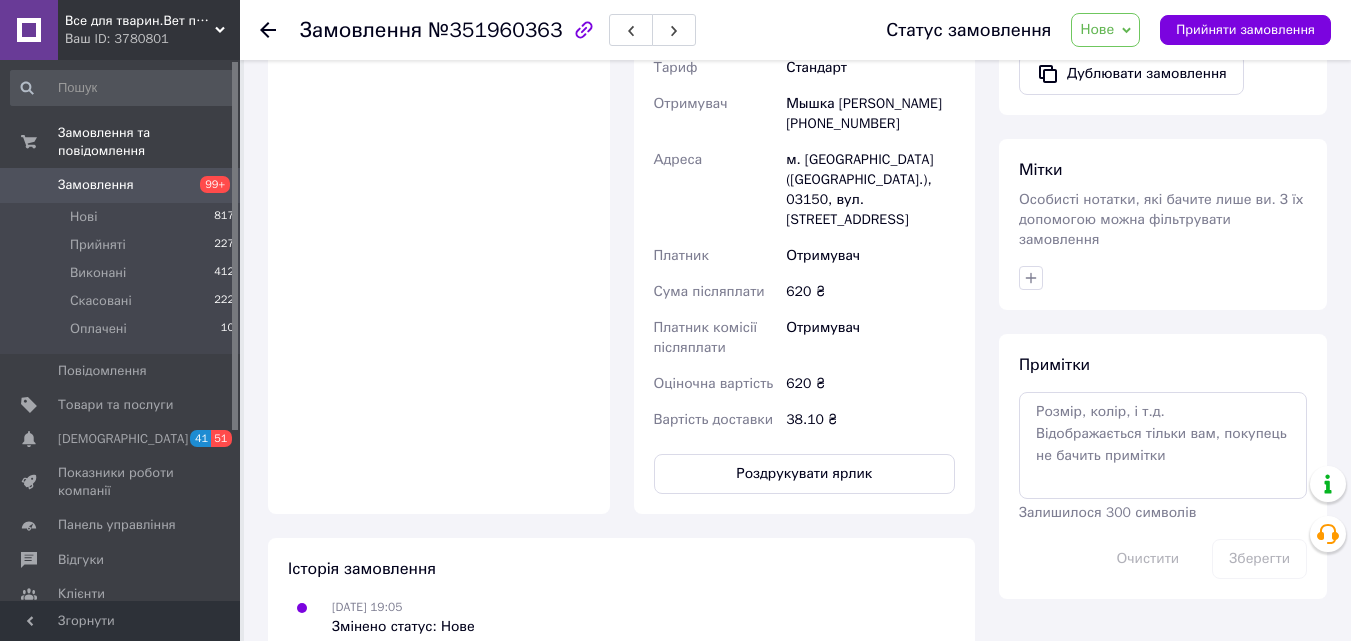 scroll, scrollTop: 874, scrollLeft: 0, axis: vertical 